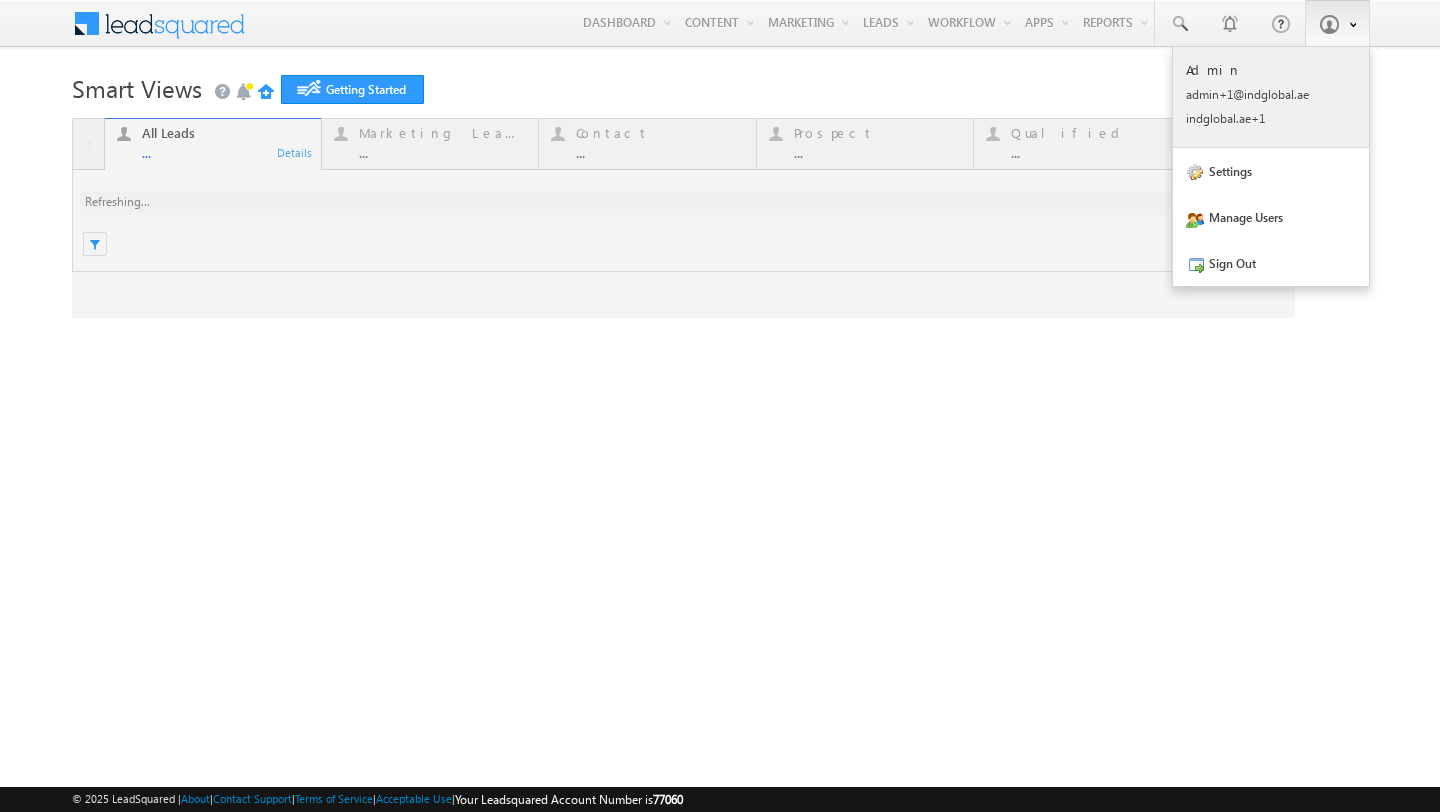 scroll, scrollTop: 0, scrollLeft: 0, axis: both 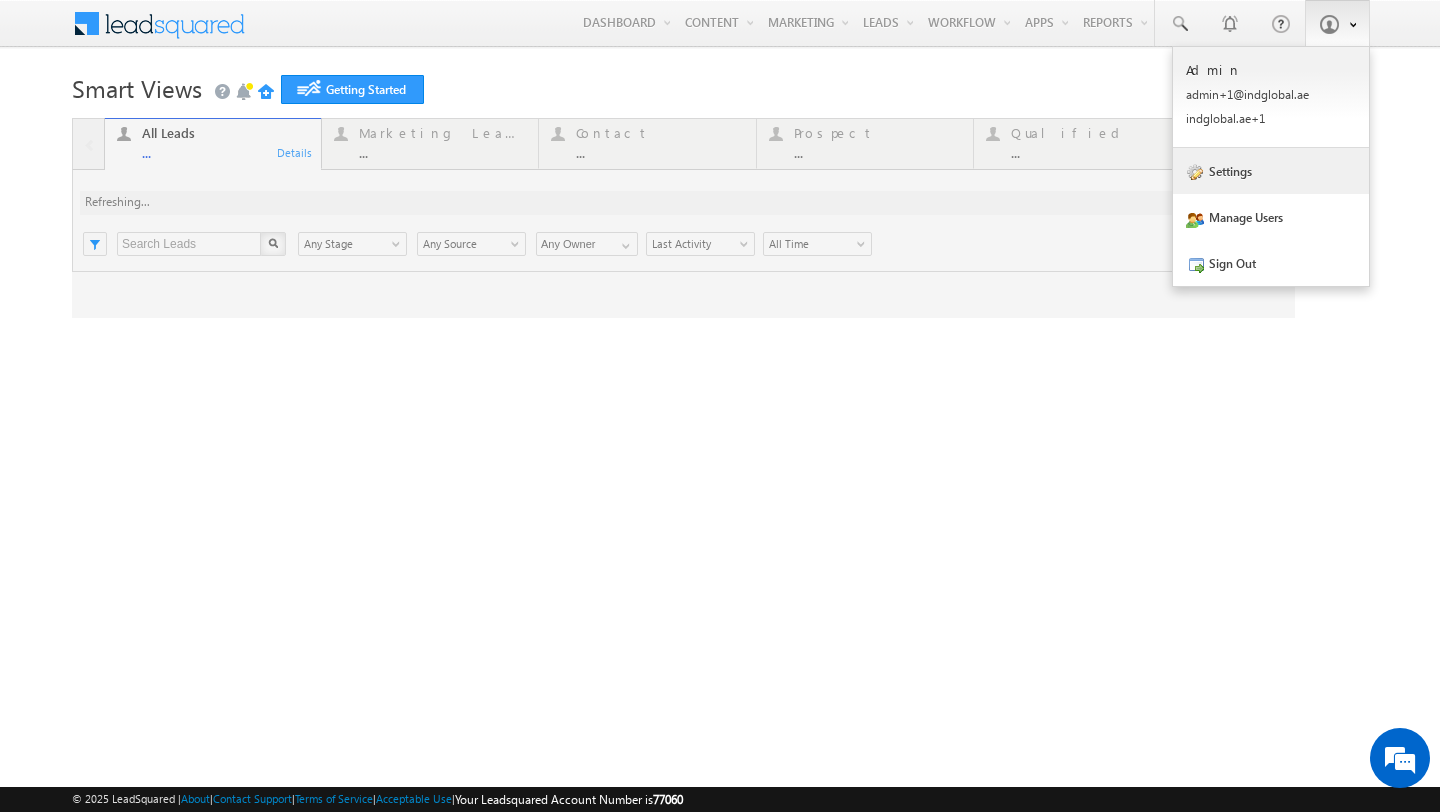click on "Settings" at bounding box center [1271, 171] 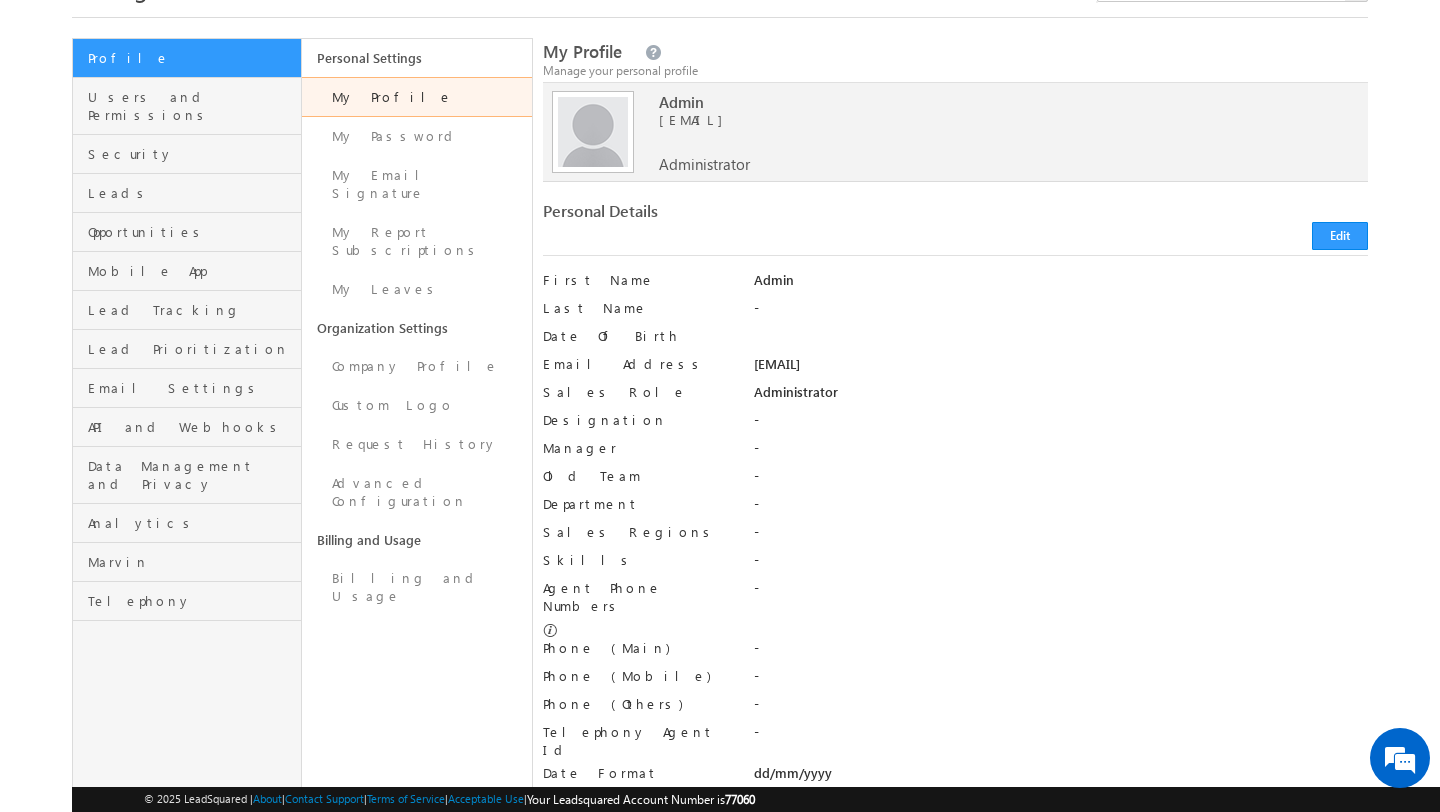 scroll, scrollTop: 110, scrollLeft: 0, axis: vertical 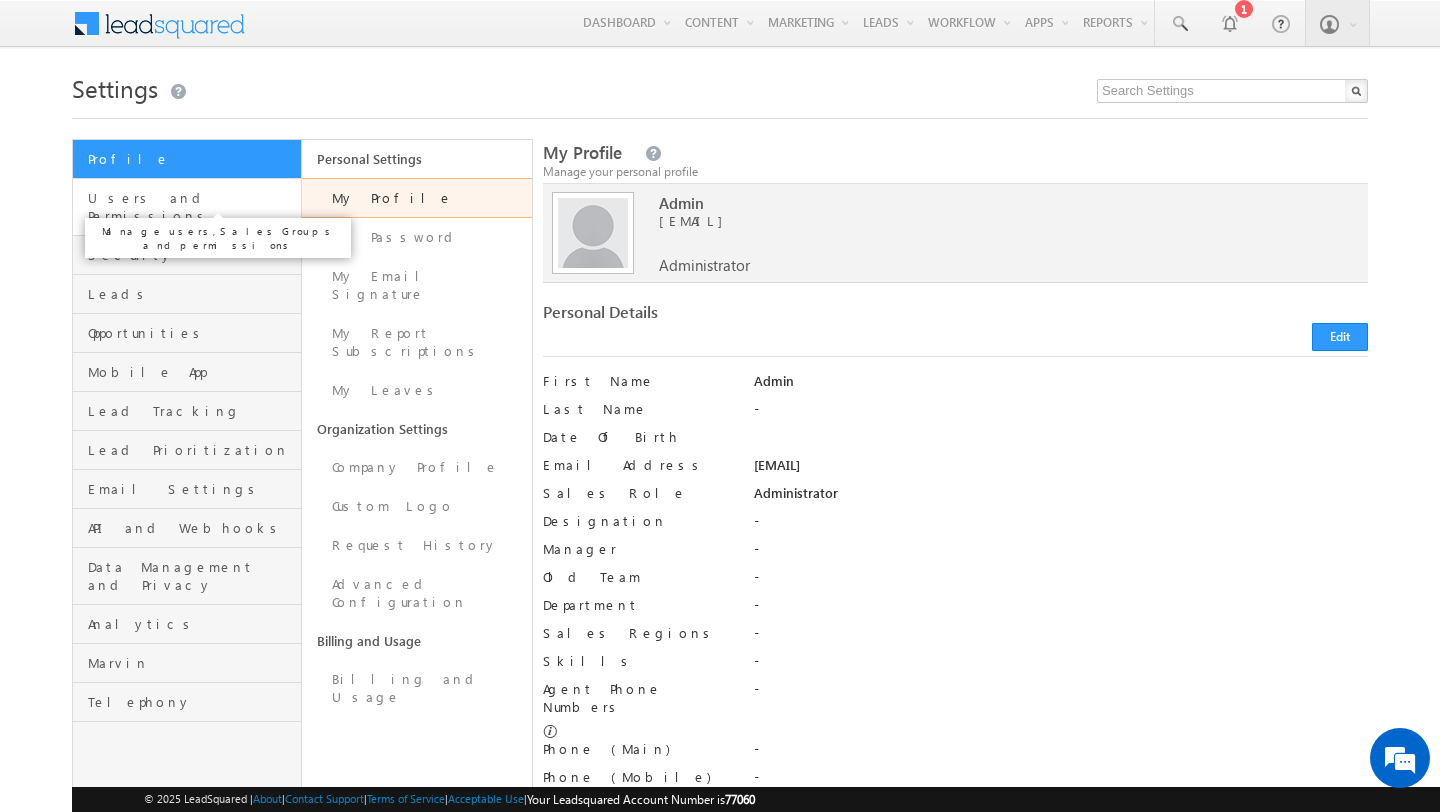 click on "Users and Permissions" at bounding box center (192, 207) 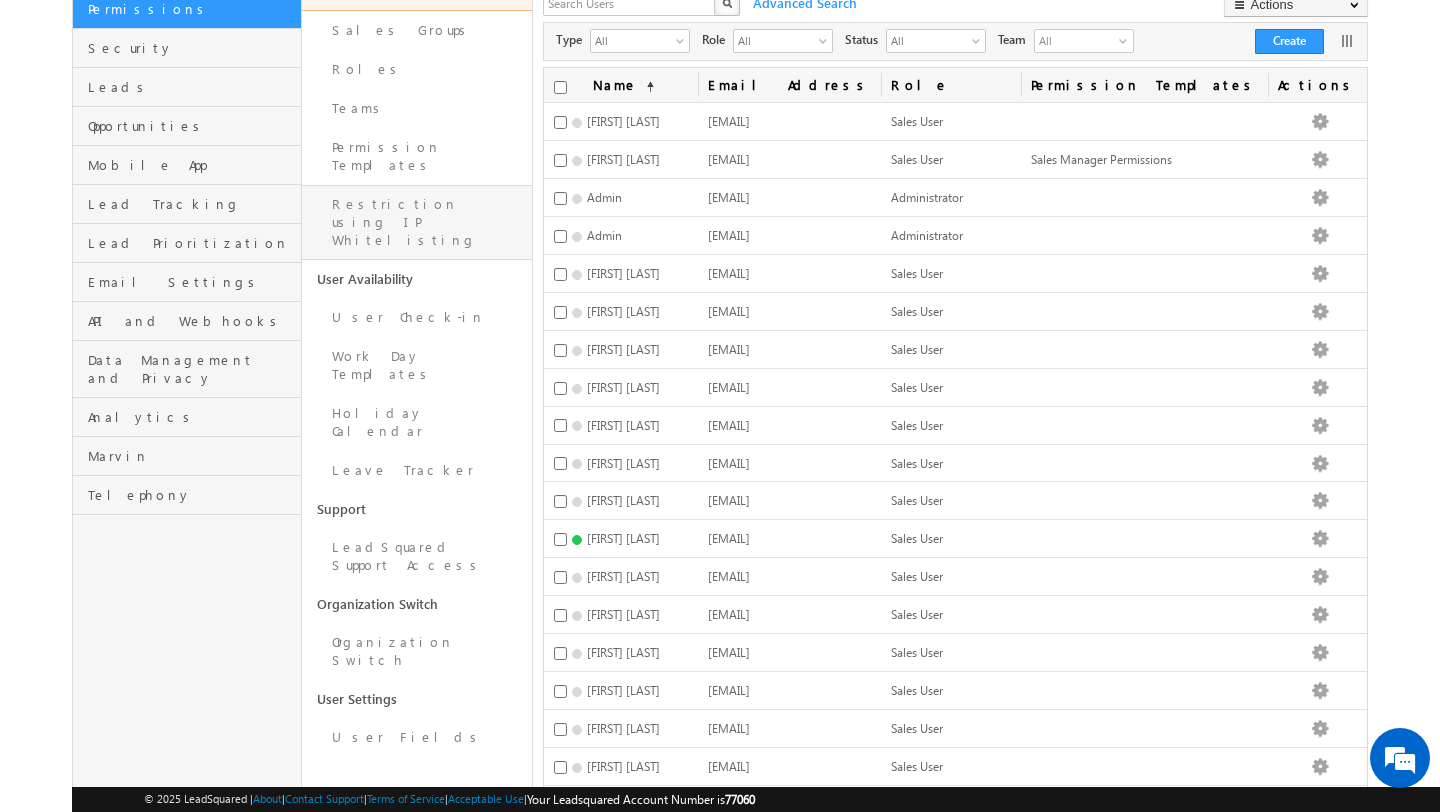 scroll, scrollTop: 216, scrollLeft: 0, axis: vertical 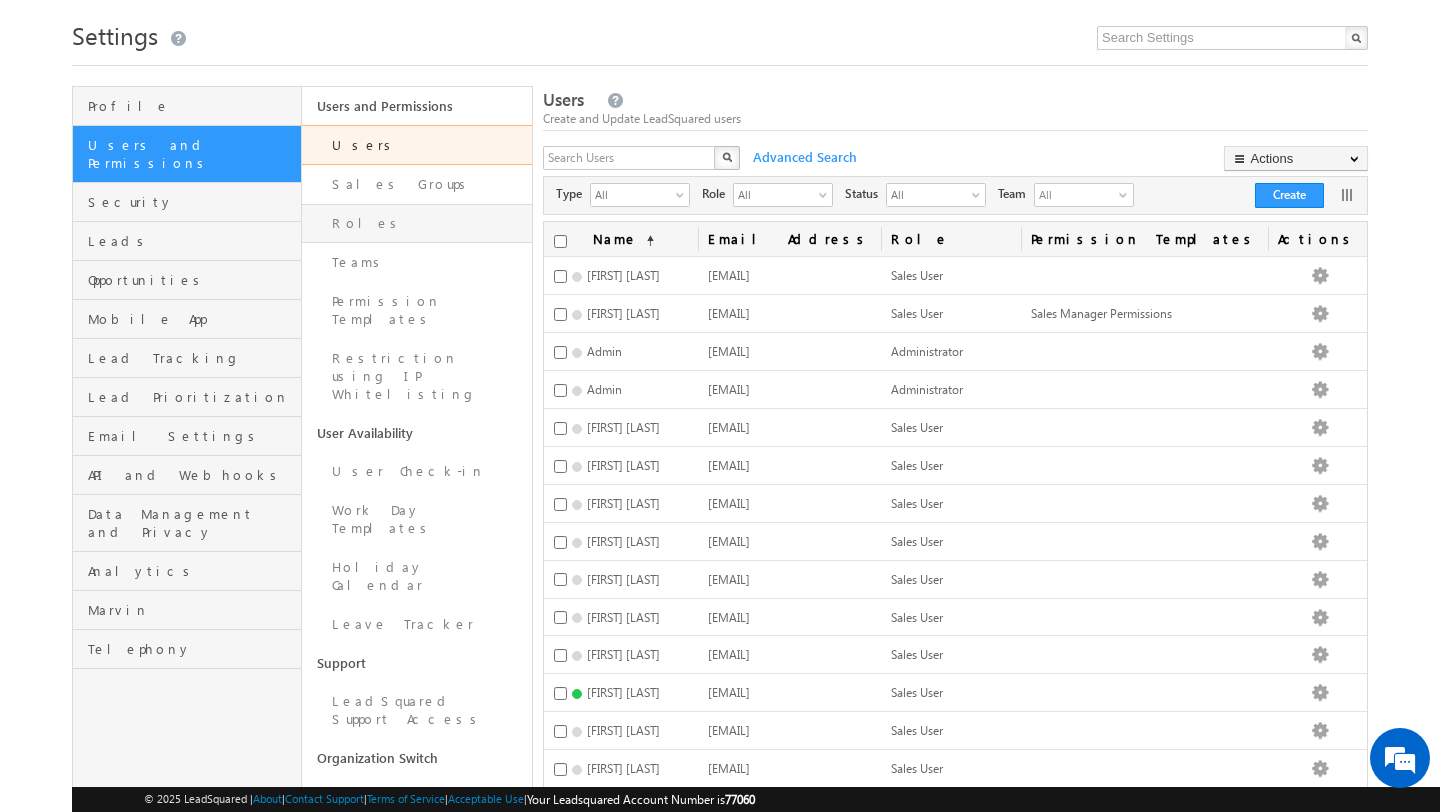 click on "Roles" at bounding box center [416, 223] 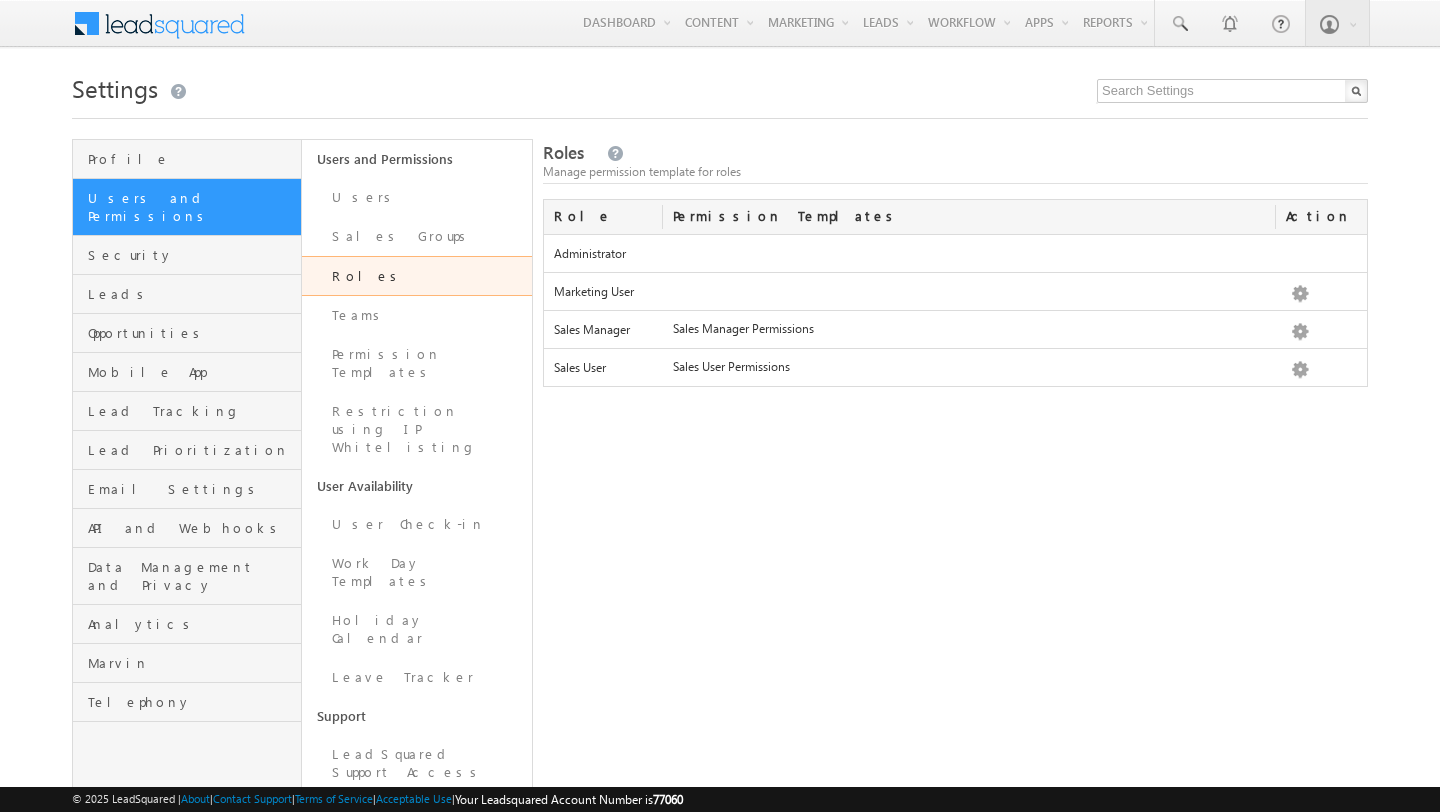 scroll, scrollTop: 0, scrollLeft: 0, axis: both 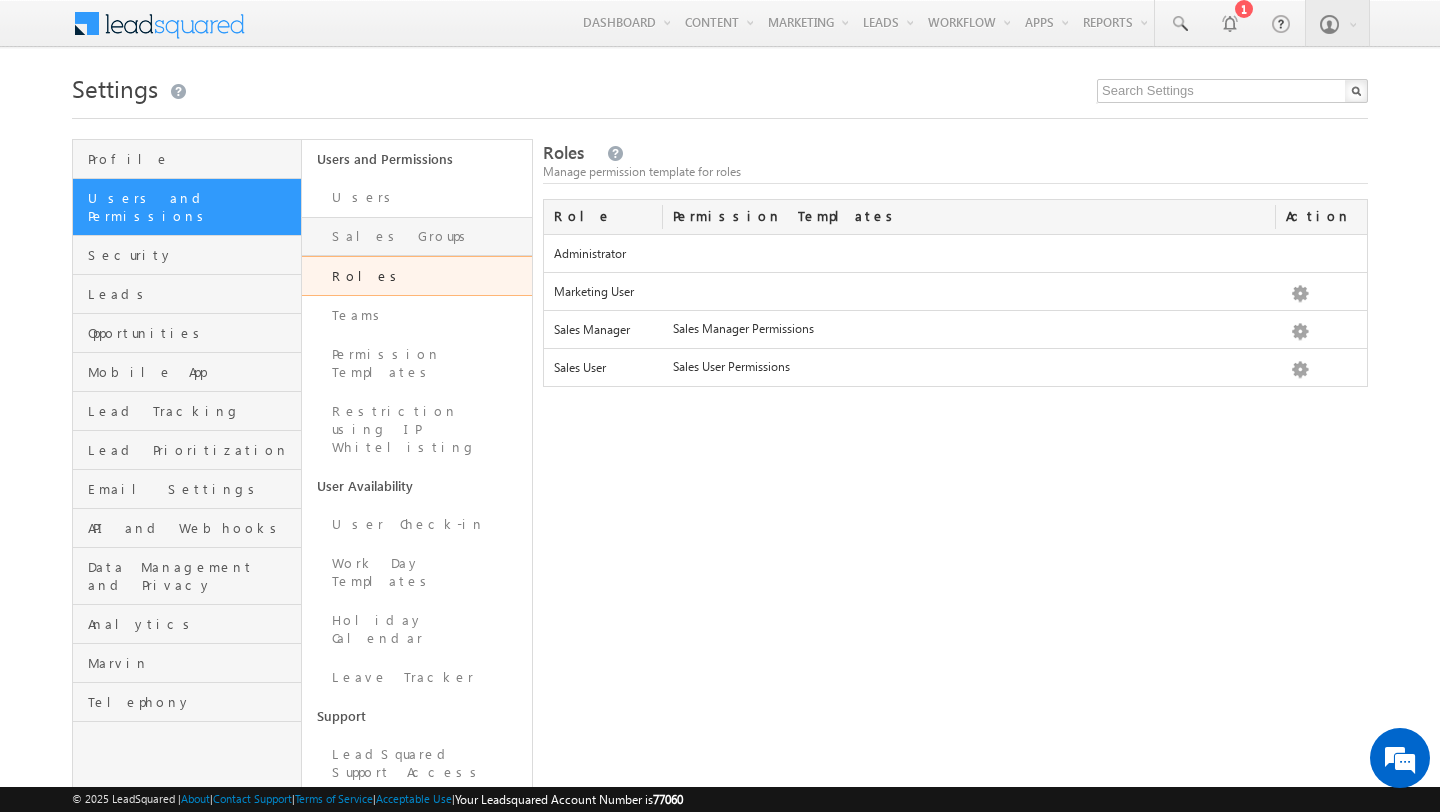 click on "Sales Groups" at bounding box center [416, 236] 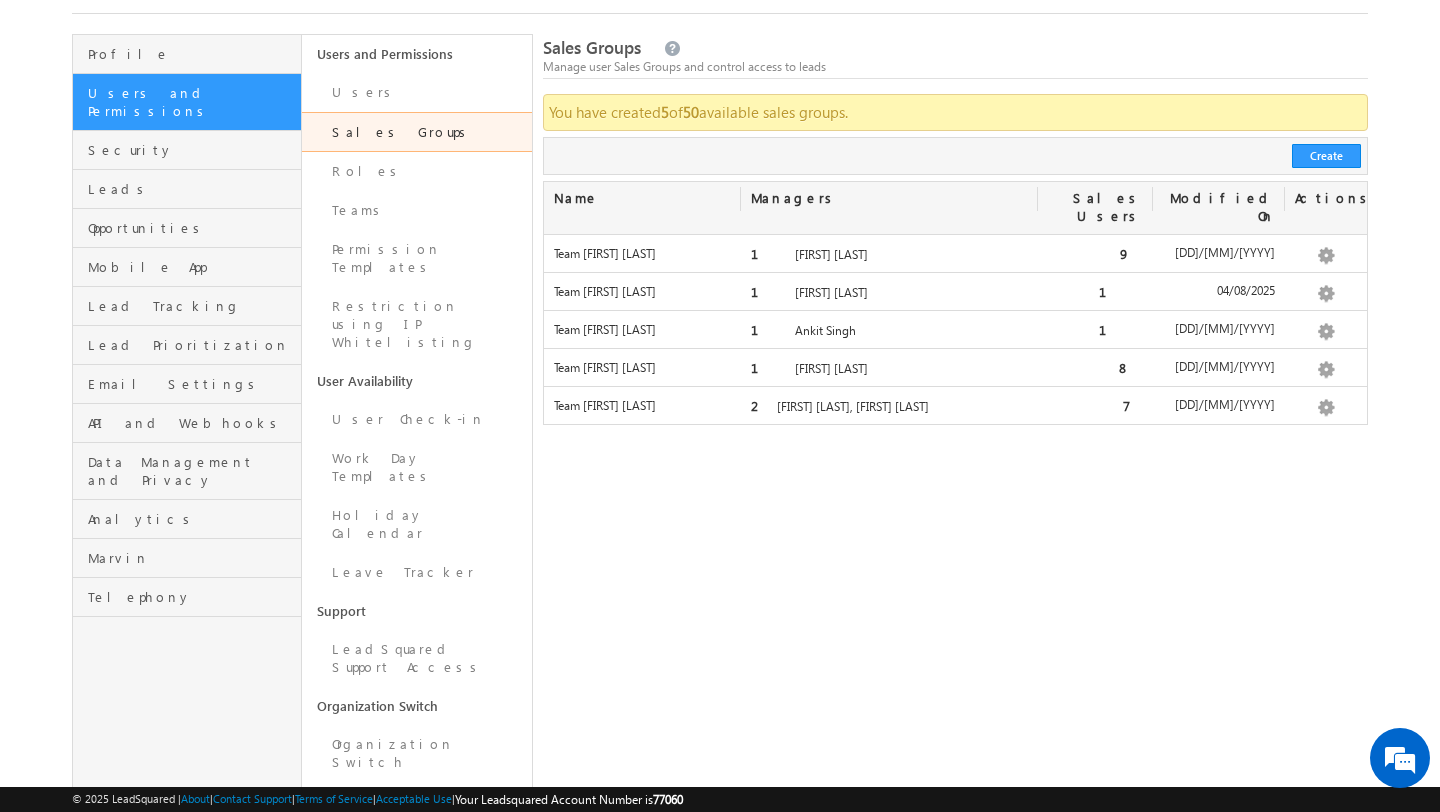scroll, scrollTop: 107, scrollLeft: 0, axis: vertical 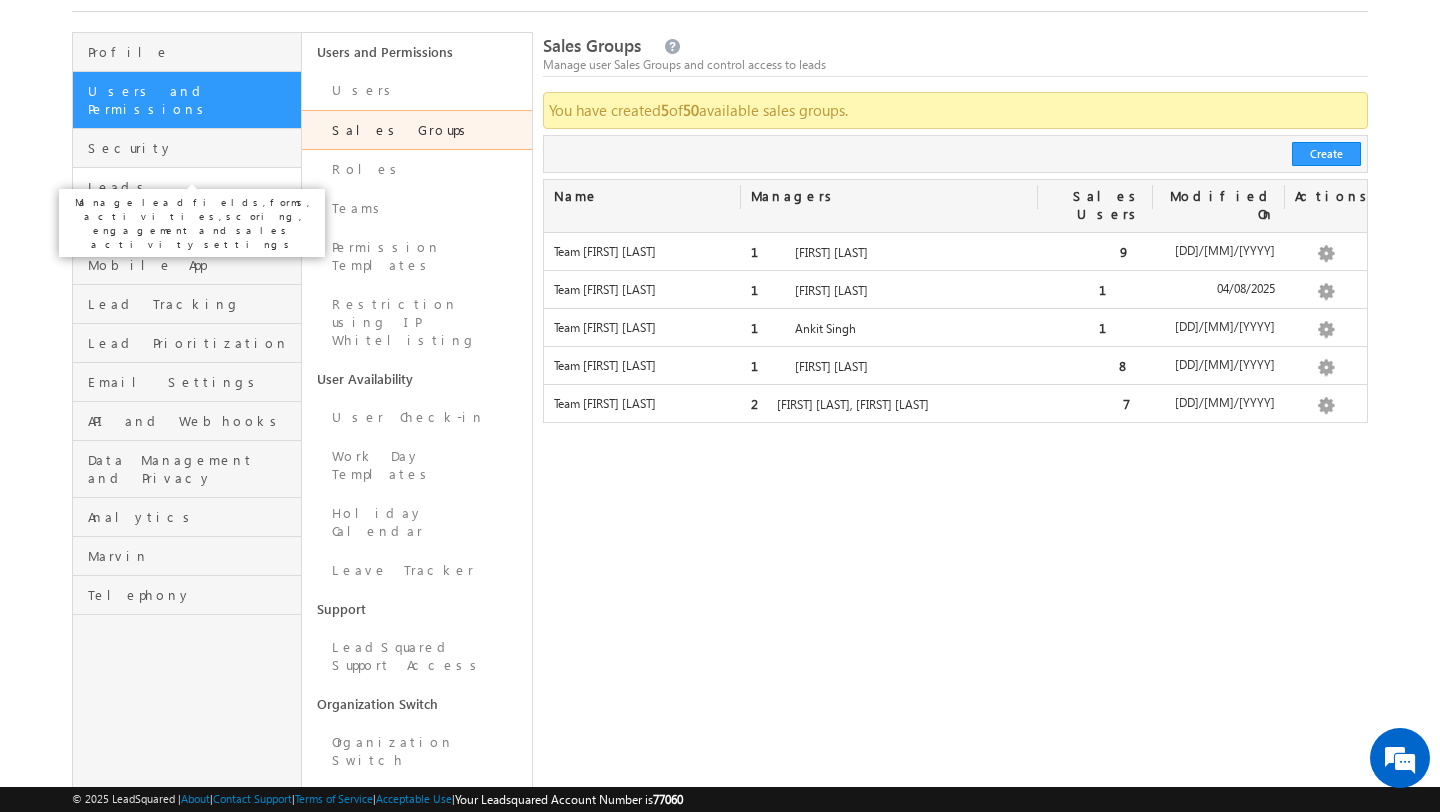 click on "Leads" at bounding box center (192, 187) 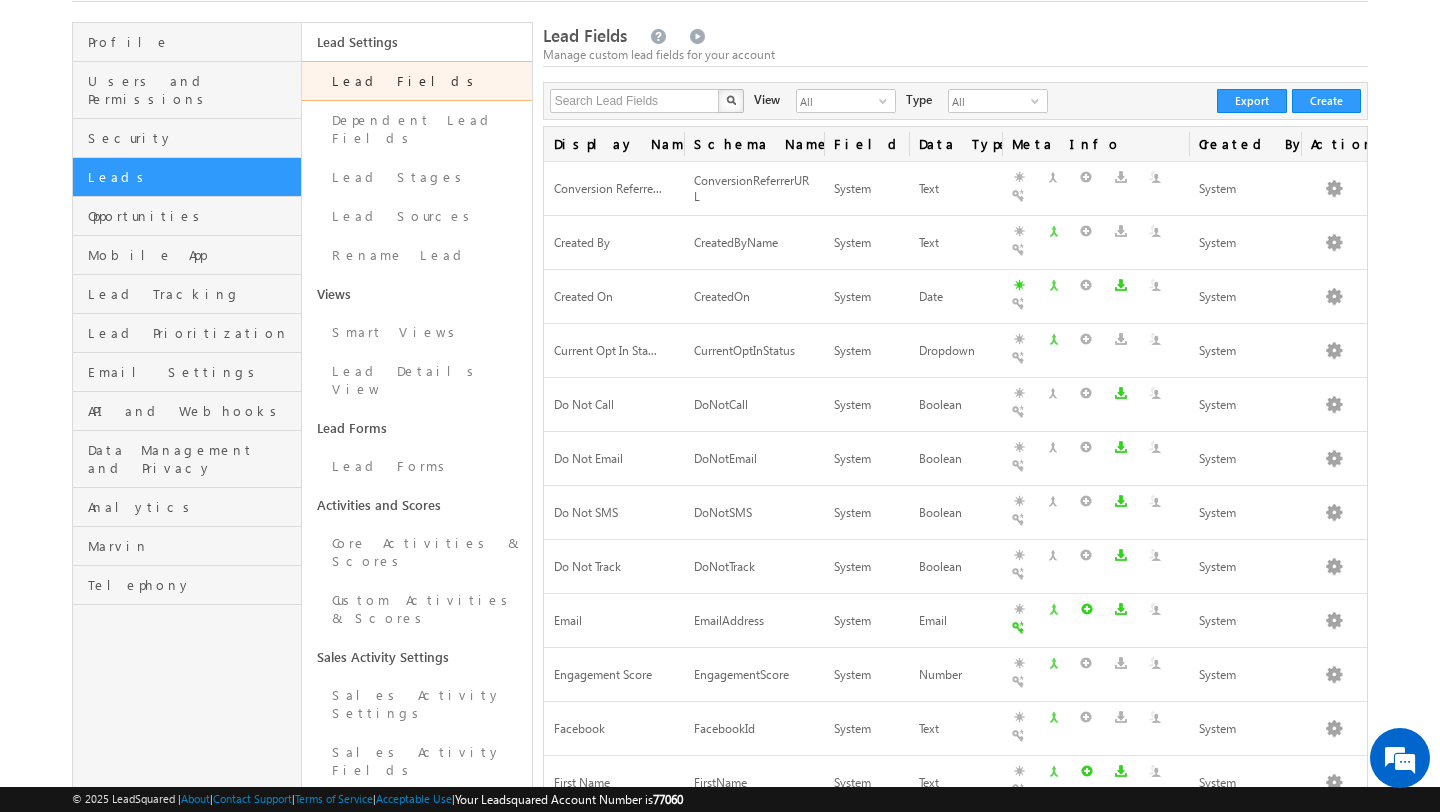 scroll, scrollTop: 122, scrollLeft: 0, axis: vertical 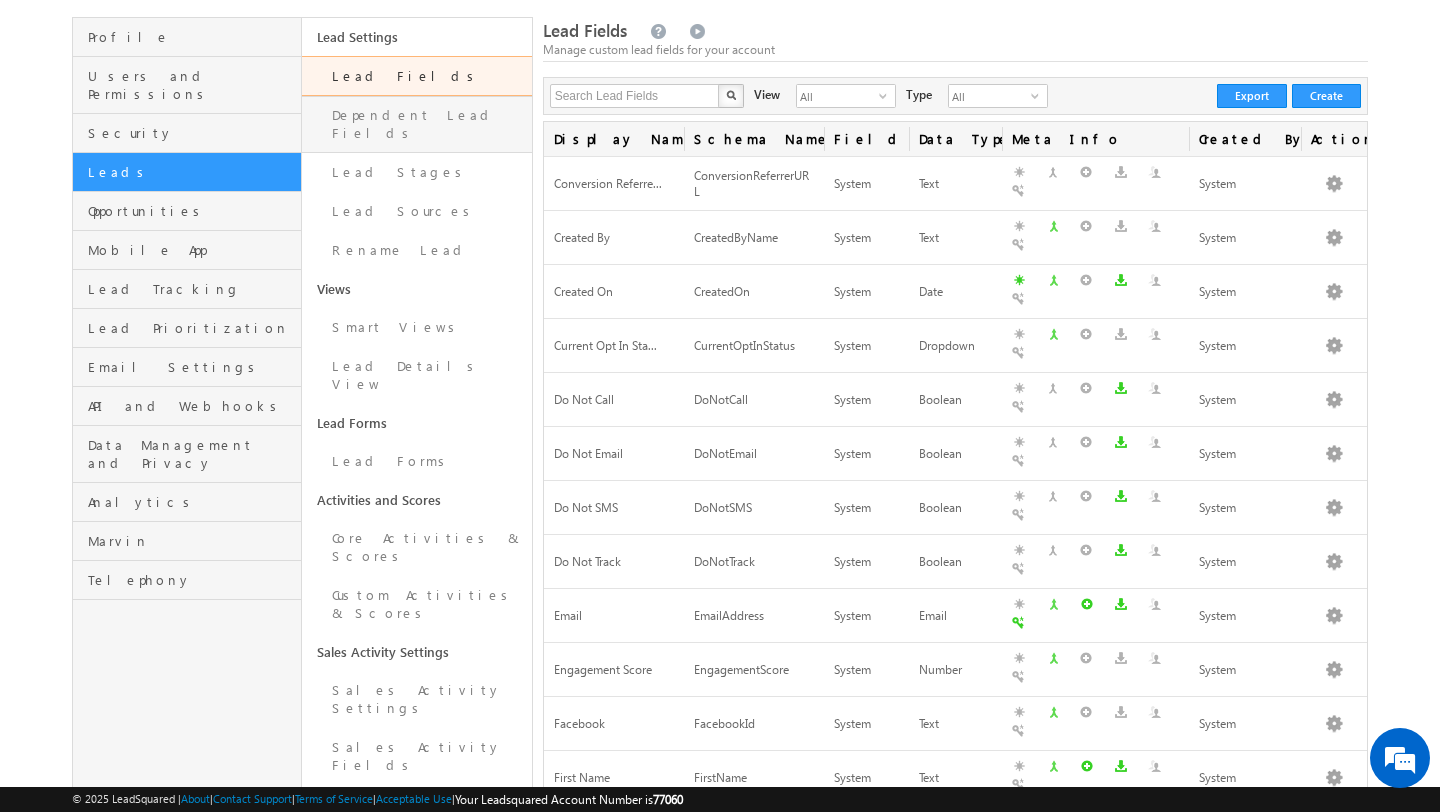 click on "Dependent Lead Fields" at bounding box center [416, 124] 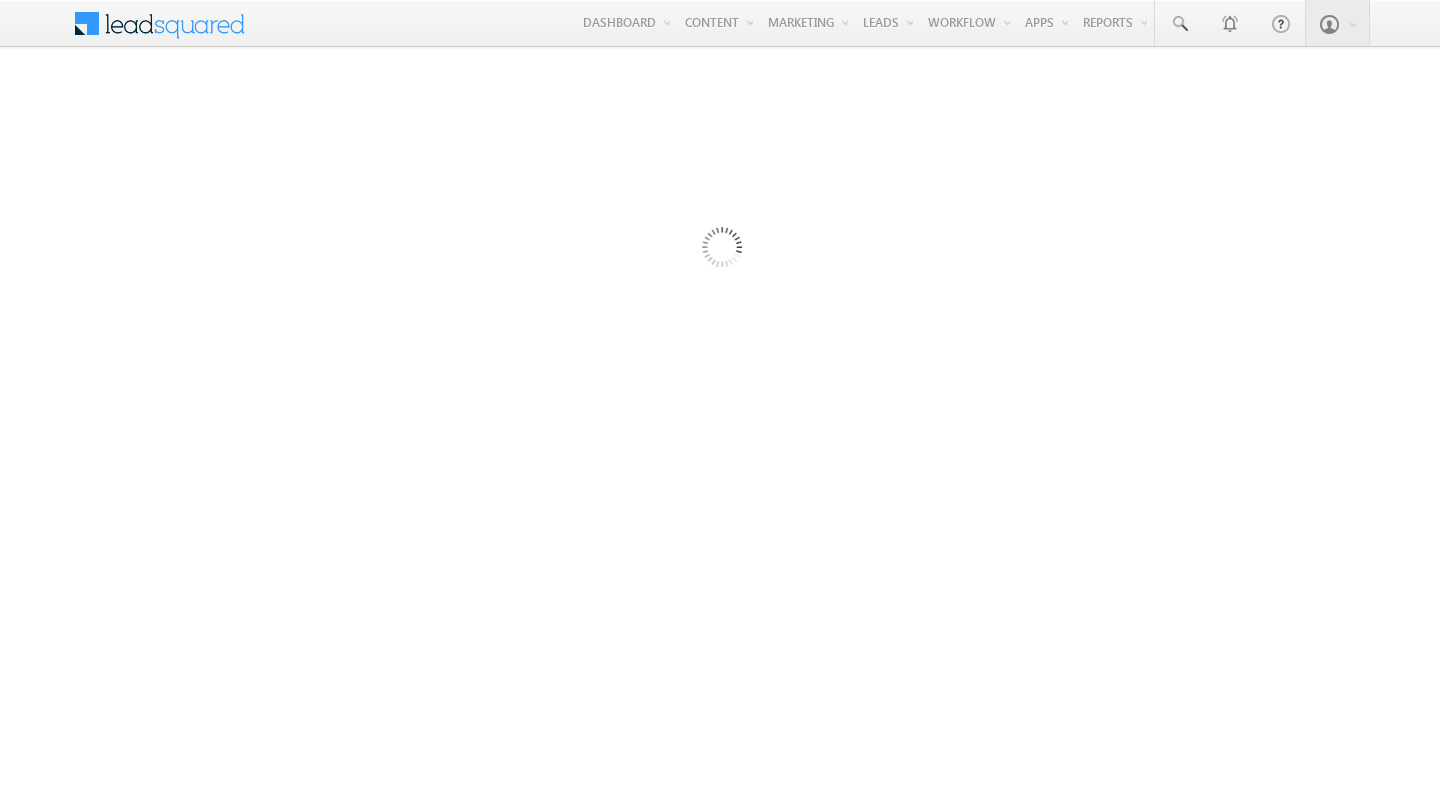 scroll, scrollTop: 0, scrollLeft: 0, axis: both 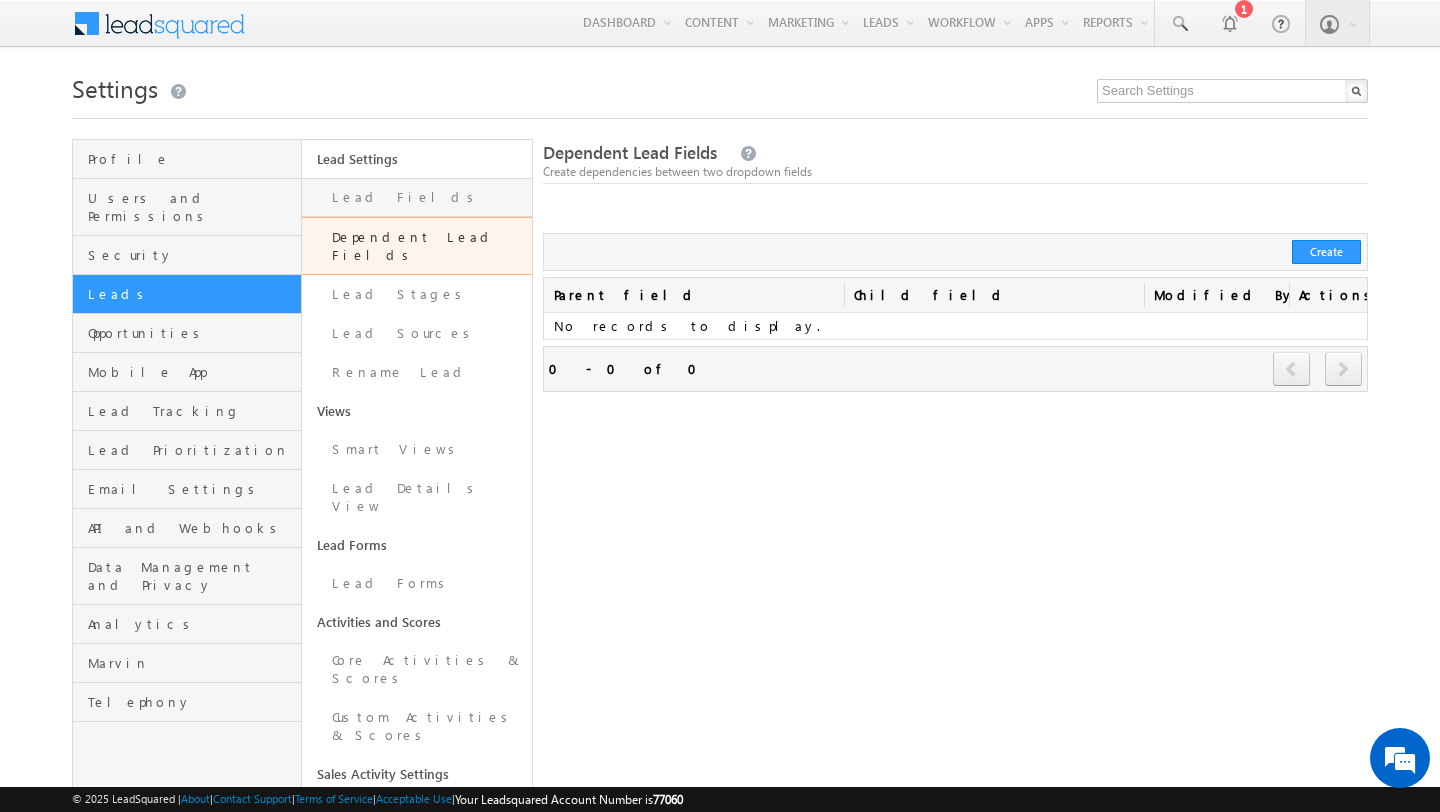click on "Lead Fields" at bounding box center (416, 197) 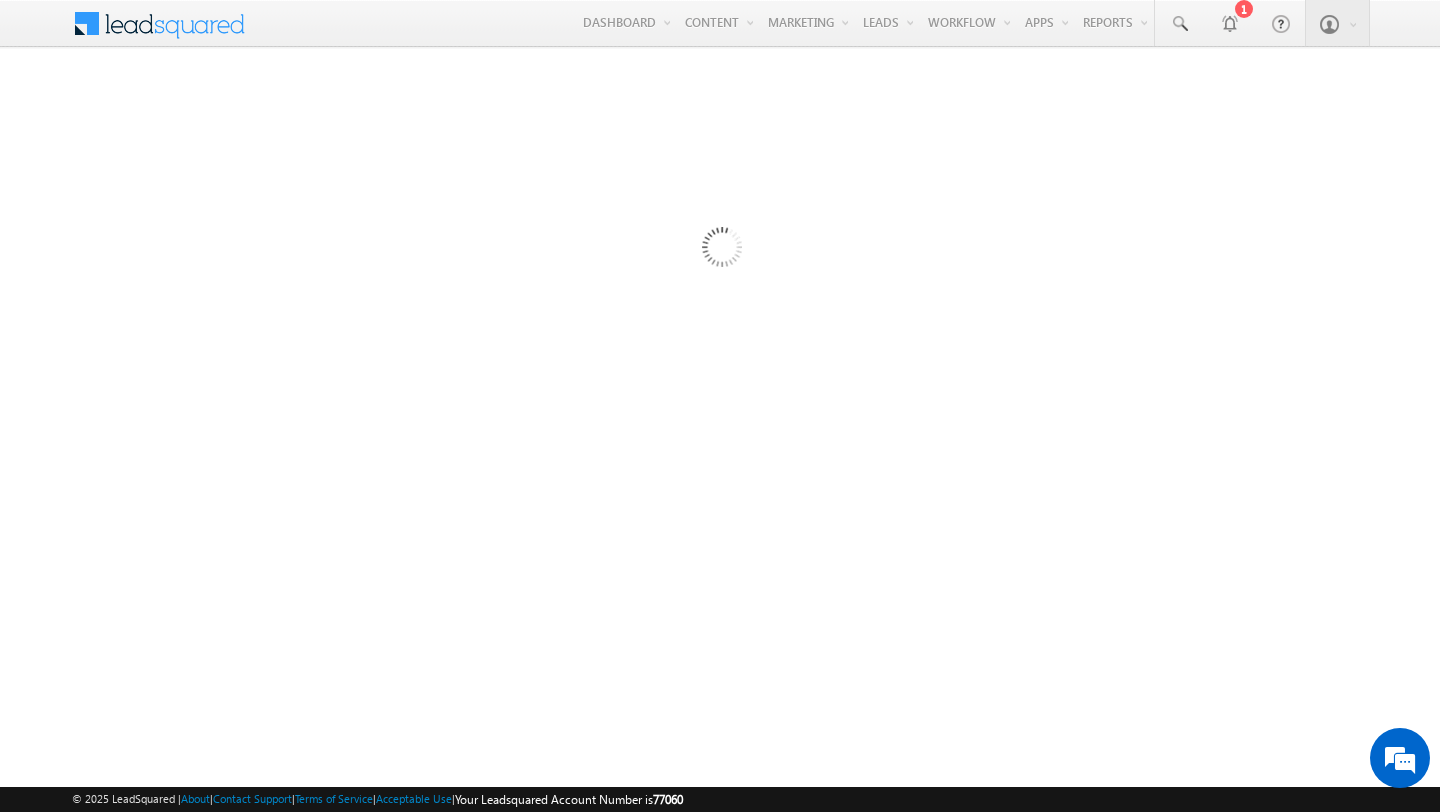 scroll, scrollTop: 0, scrollLeft: 0, axis: both 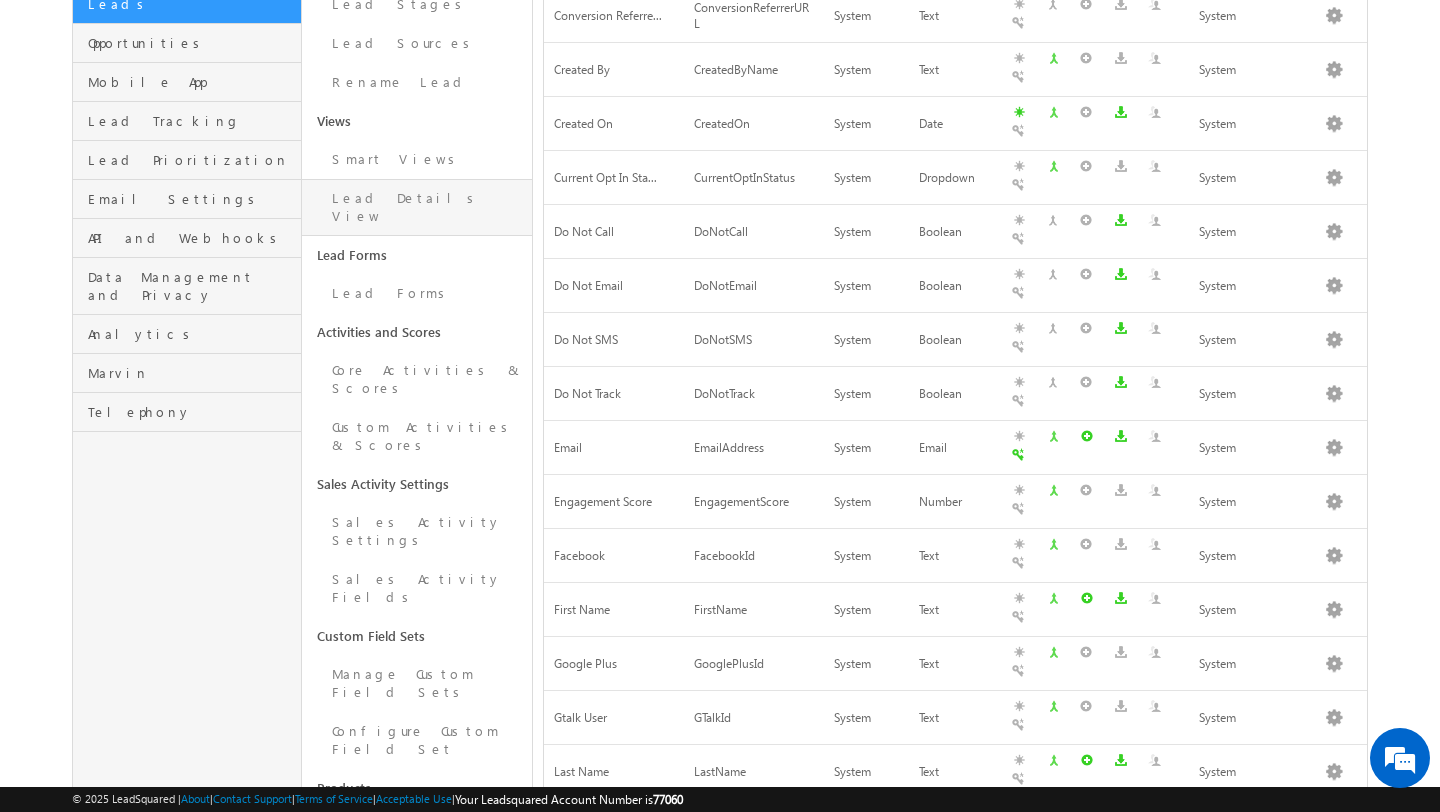 click on "Lead Details View" at bounding box center [416, 207] 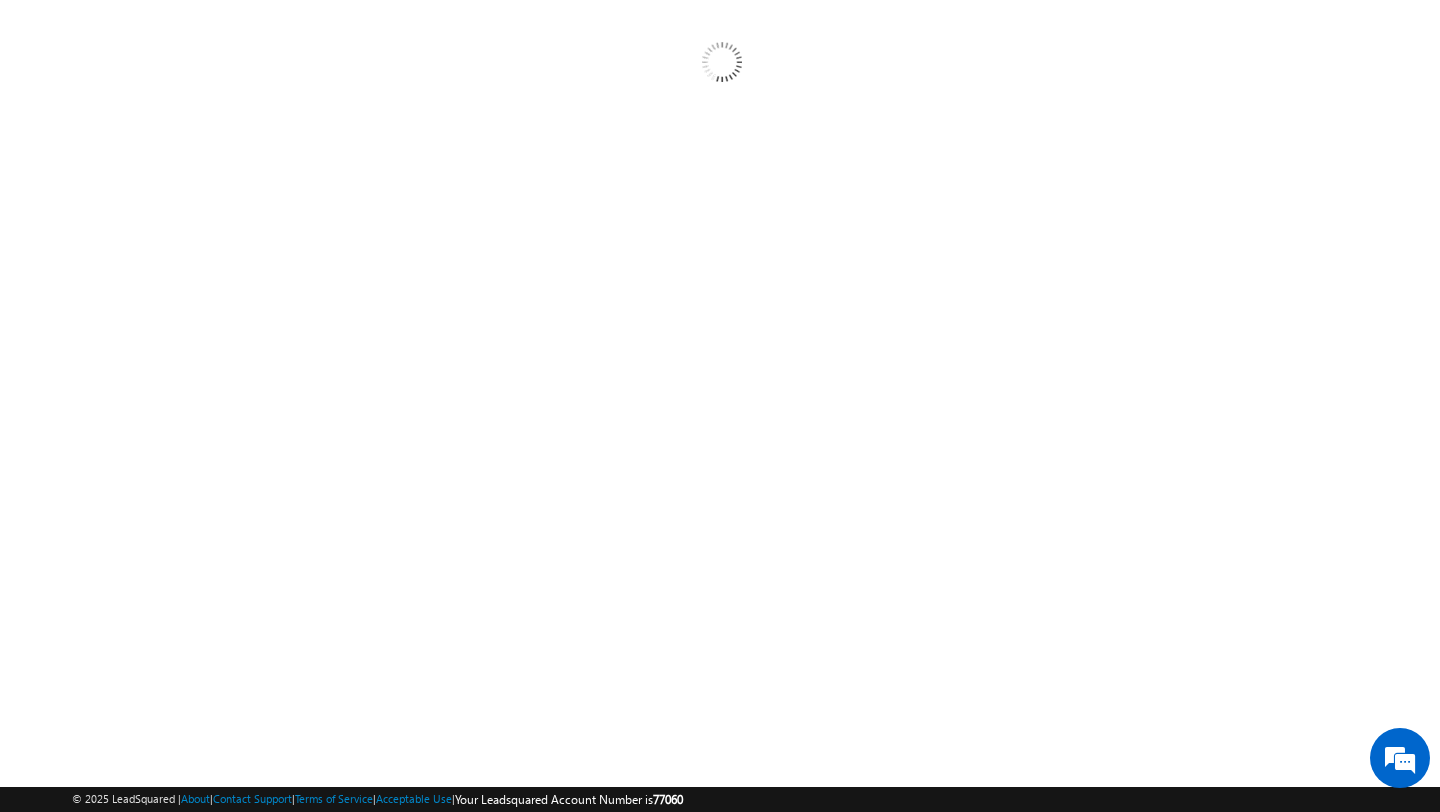 scroll, scrollTop: 182, scrollLeft: 0, axis: vertical 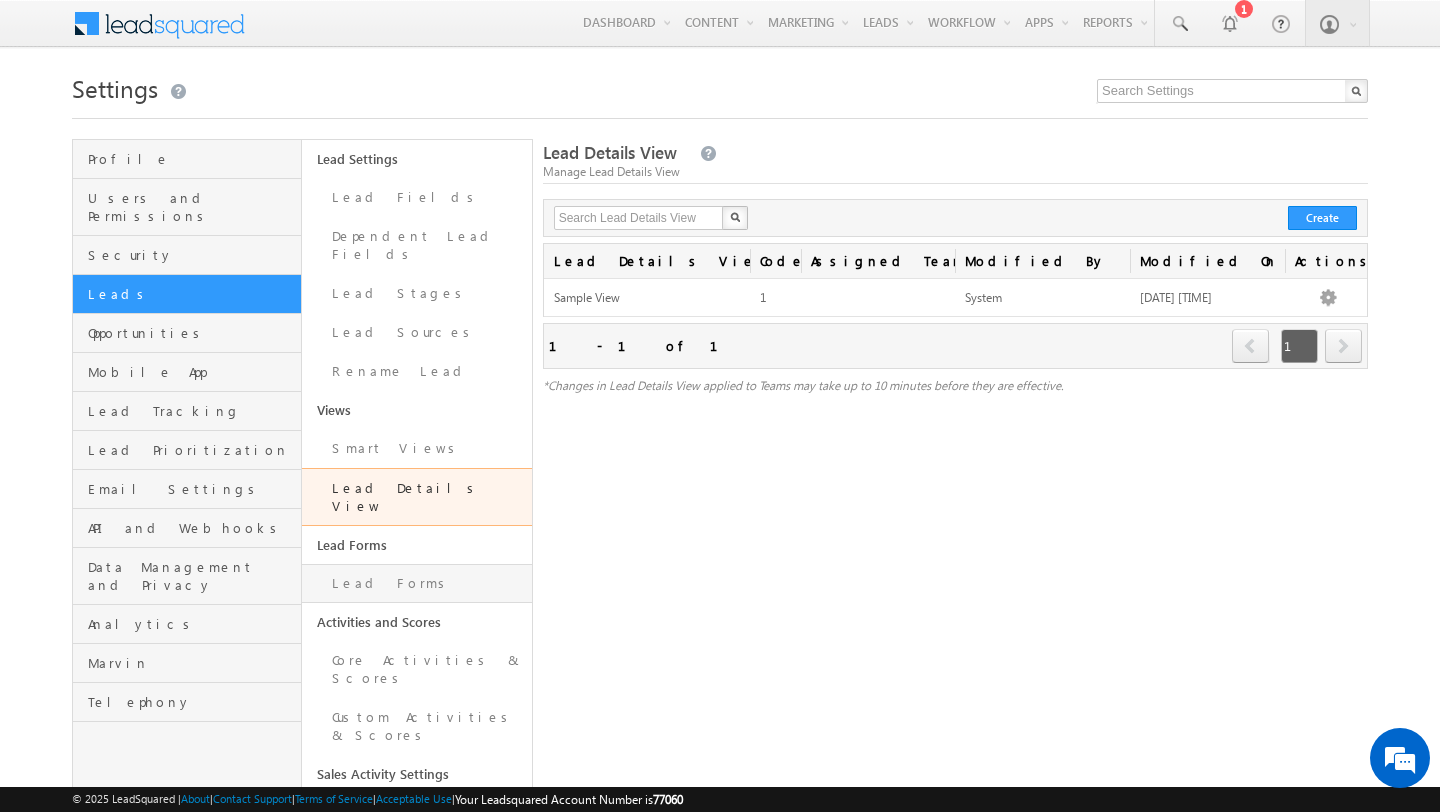 click on "Lead Forms" at bounding box center (416, 583) 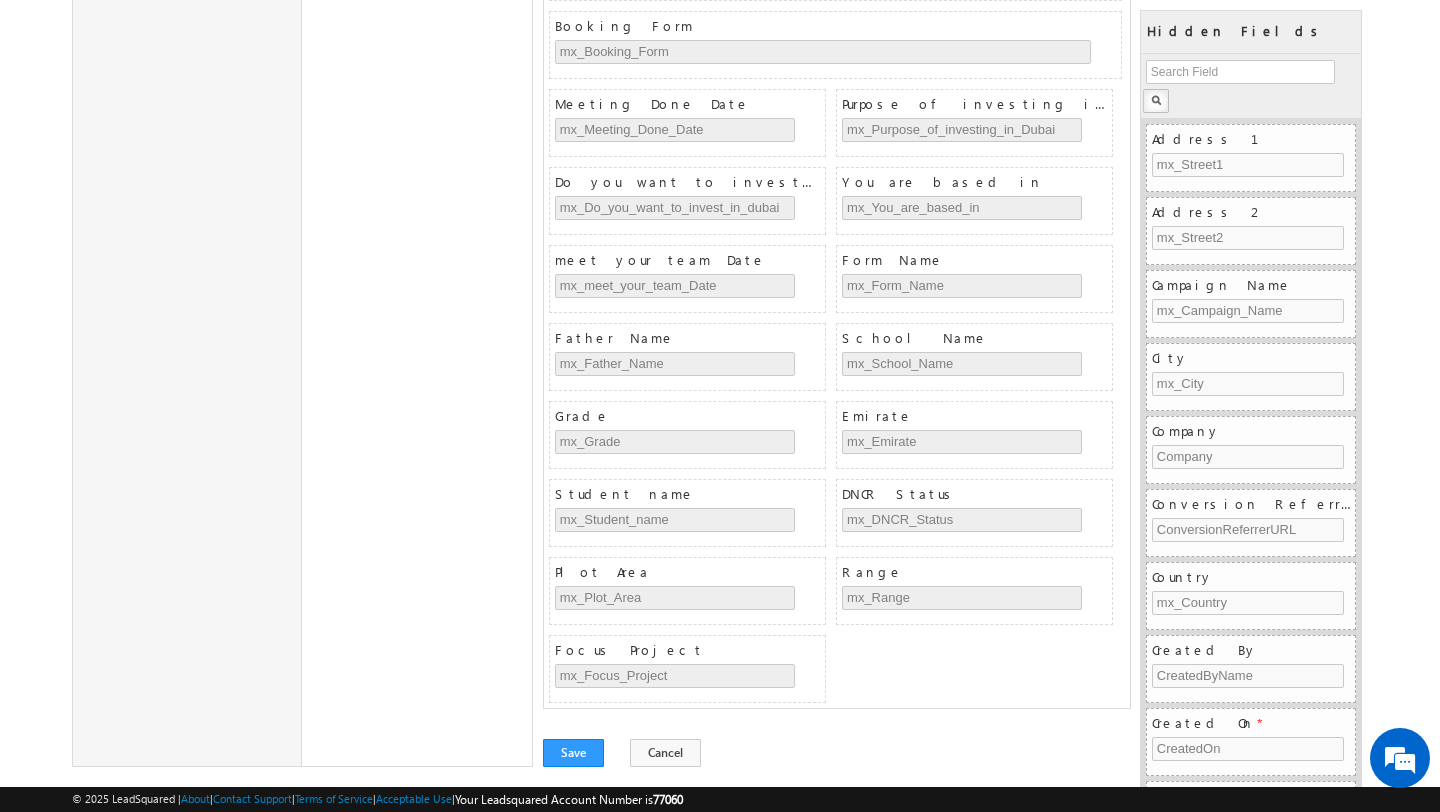 scroll, scrollTop: 1801, scrollLeft: 0, axis: vertical 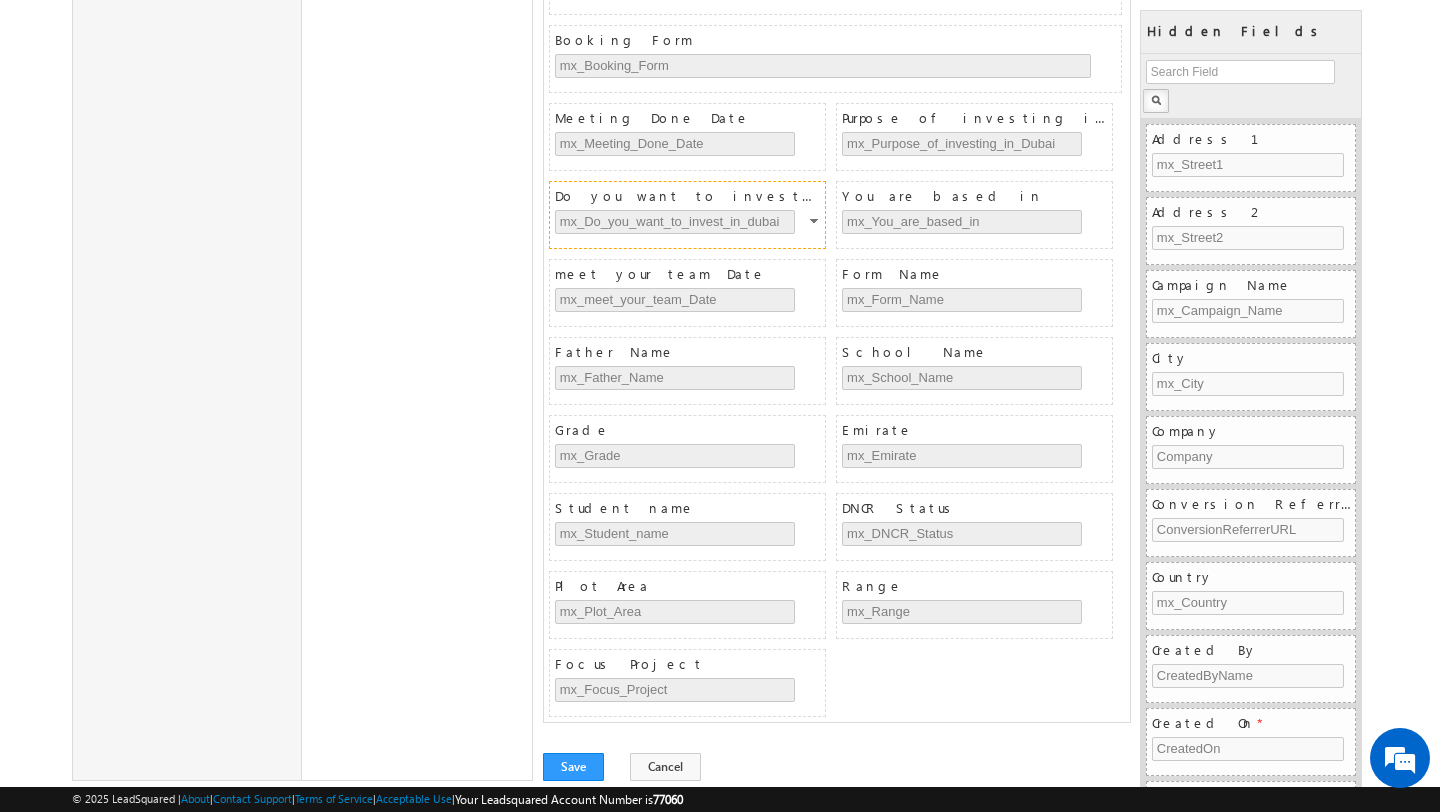 click at bounding box center (816, 224) 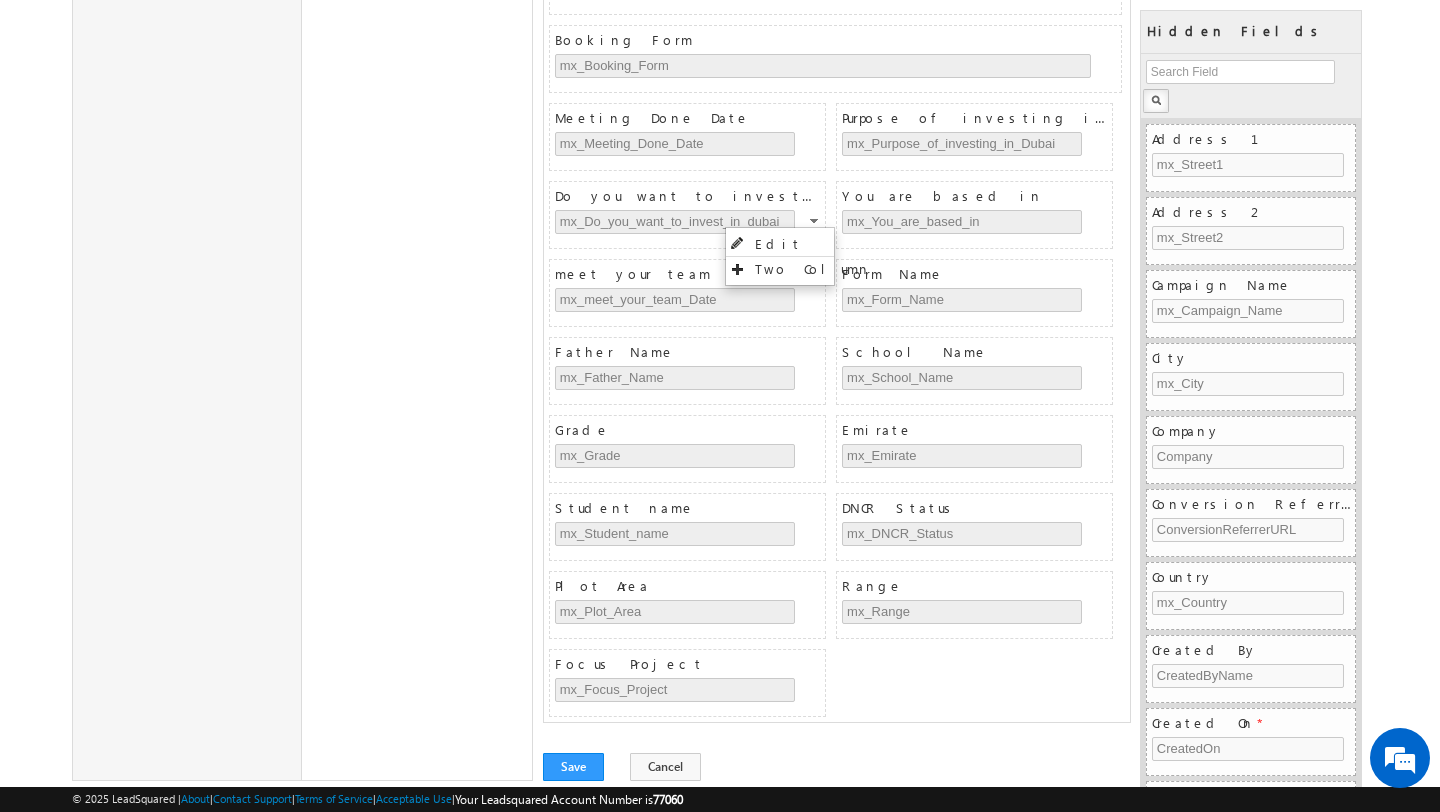 click at bounding box center [816, 224] 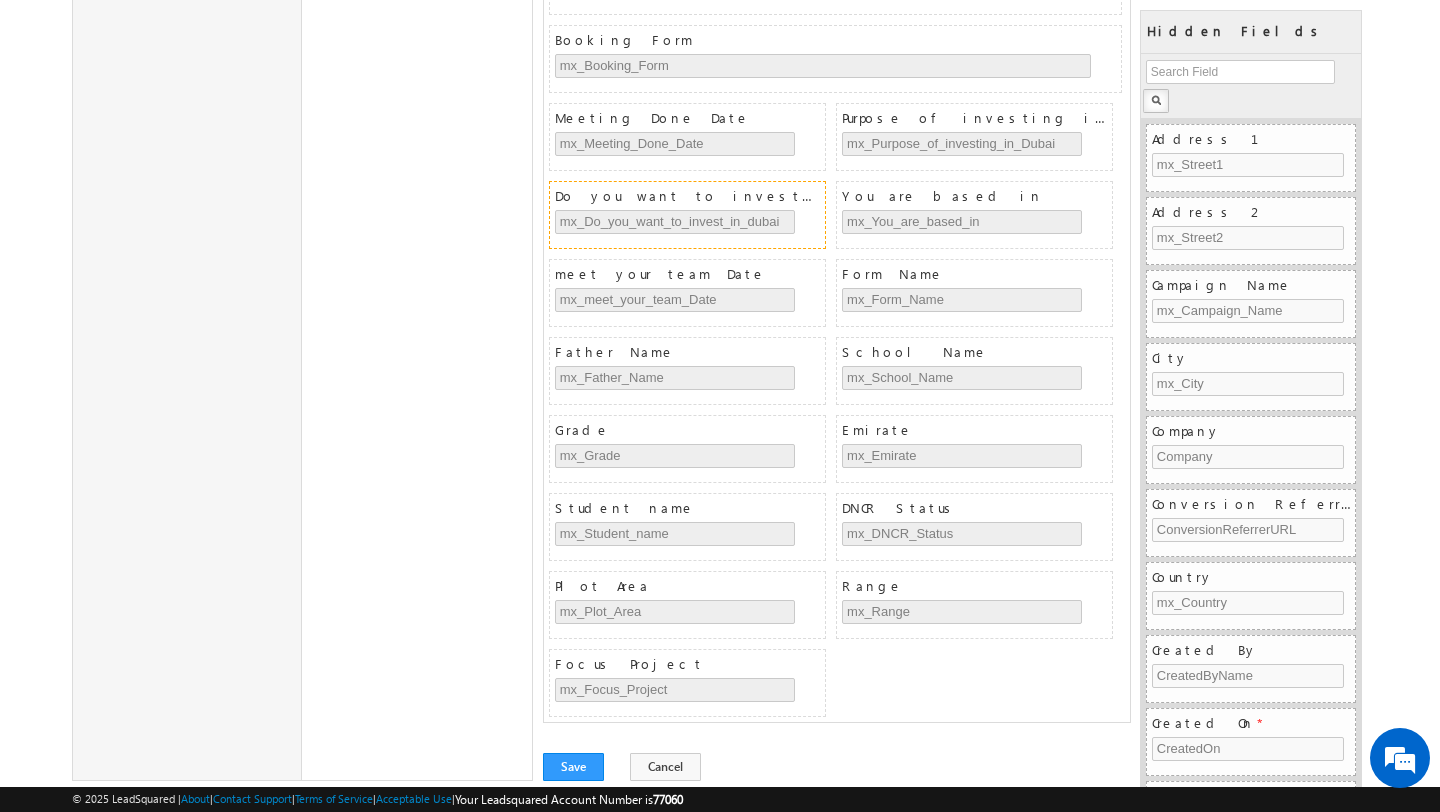 click on "Profile Users and Permissions Security Leads Opportunities Mobile App Lead Tracking Lead Prioritization Email Settings API and Webhooks Data Management and Privacy Analytics Marvin Telephony" at bounding box center (187, -416) 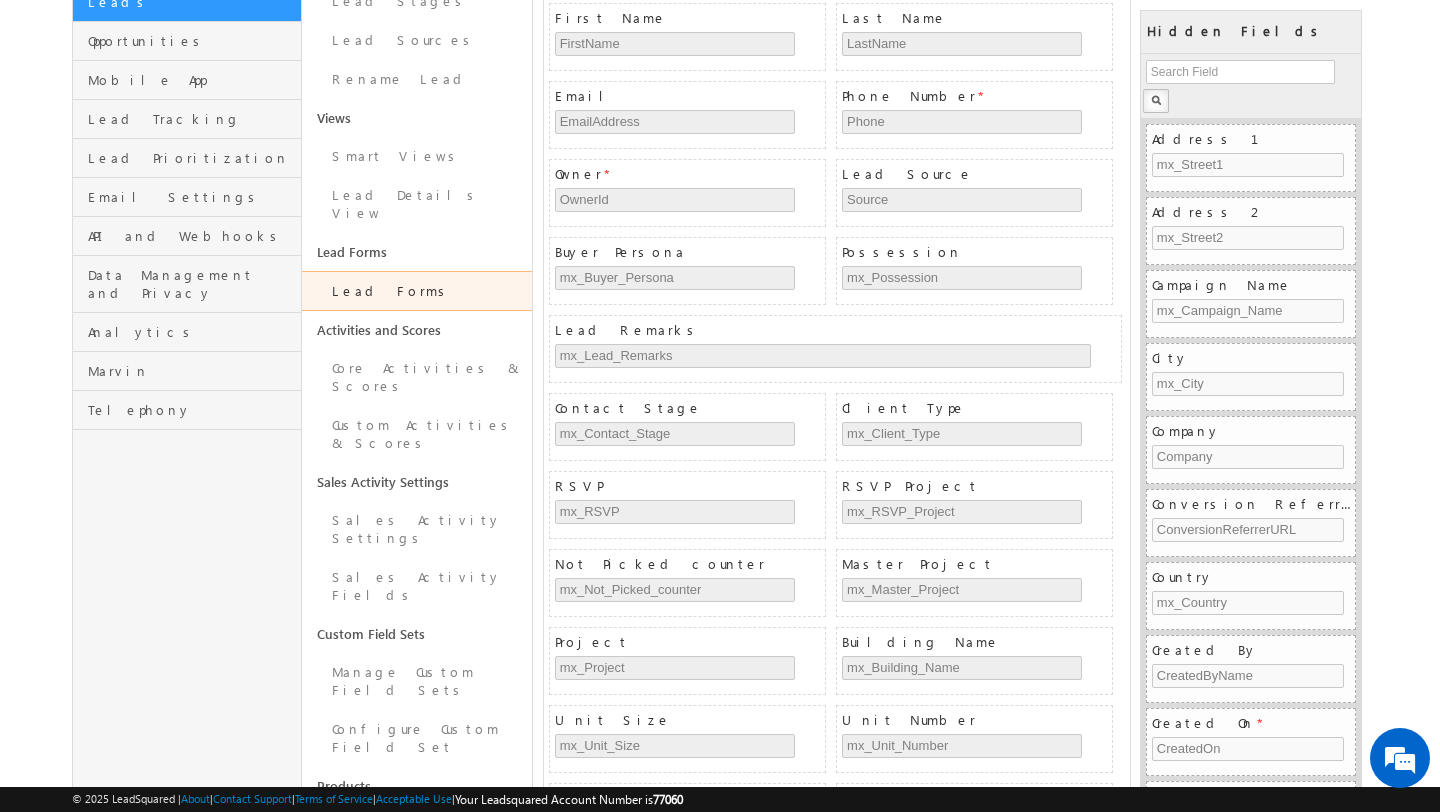 scroll, scrollTop: 289, scrollLeft: 0, axis: vertical 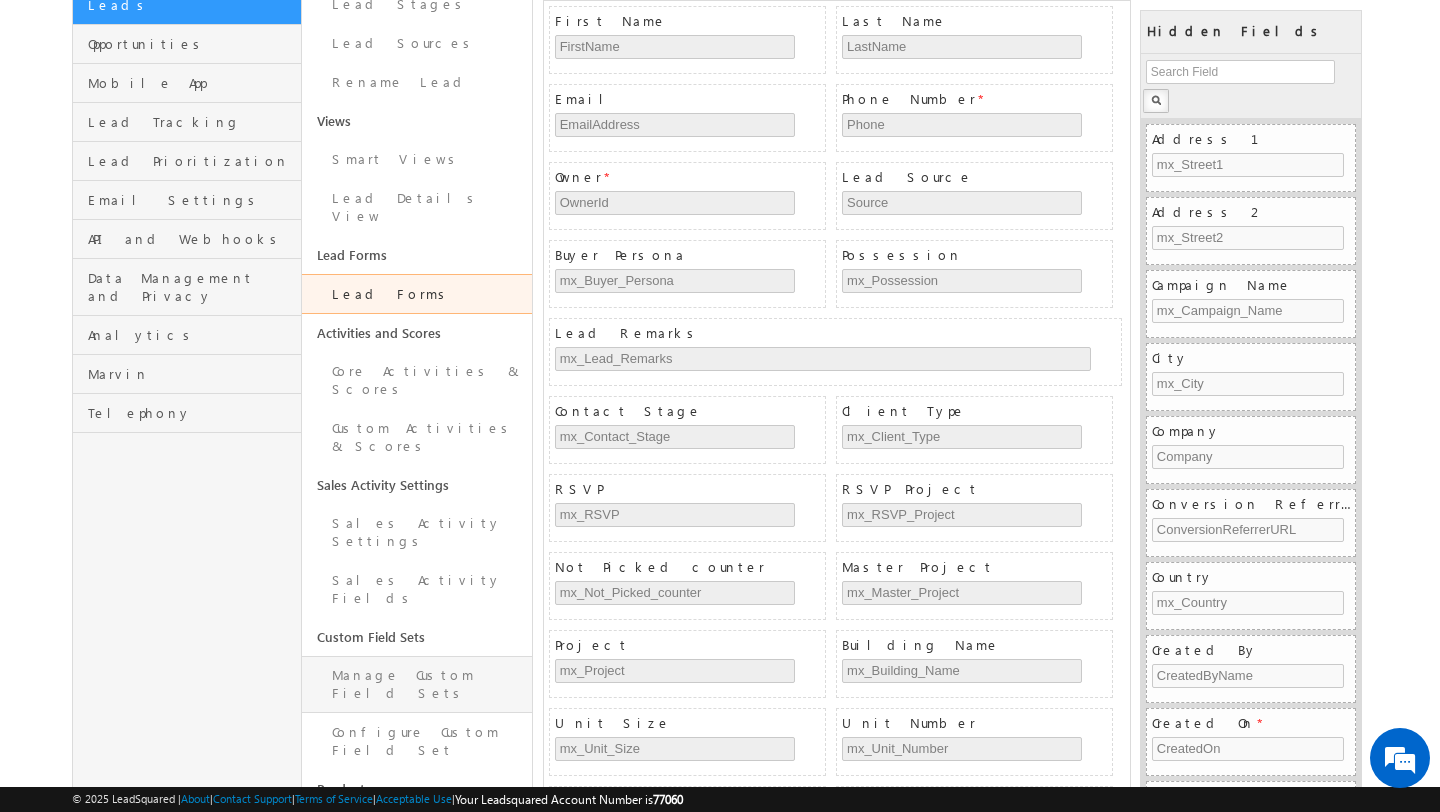 click on "Manage Custom Field Sets" at bounding box center (416, 684) 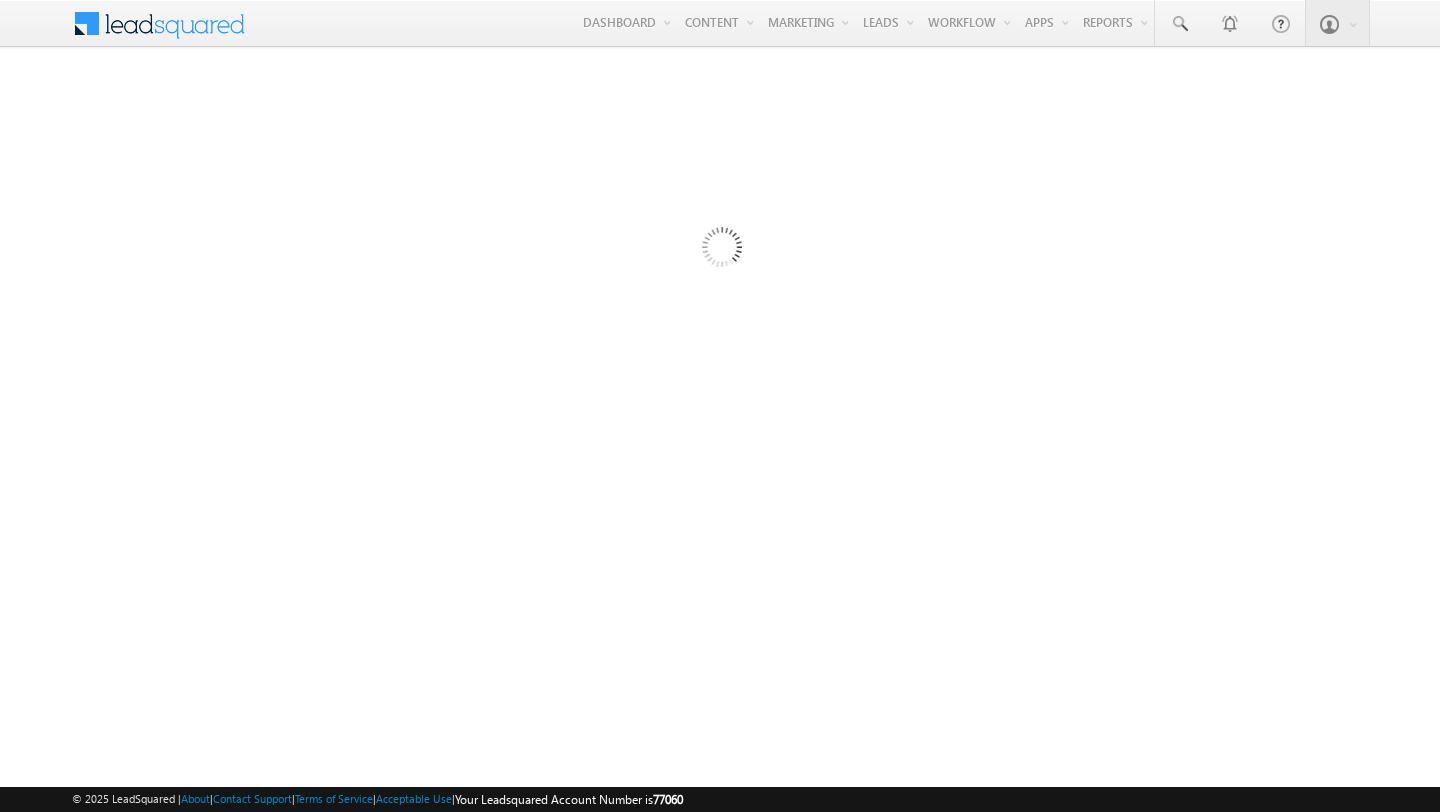 scroll, scrollTop: 0, scrollLeft: 0, axis: both 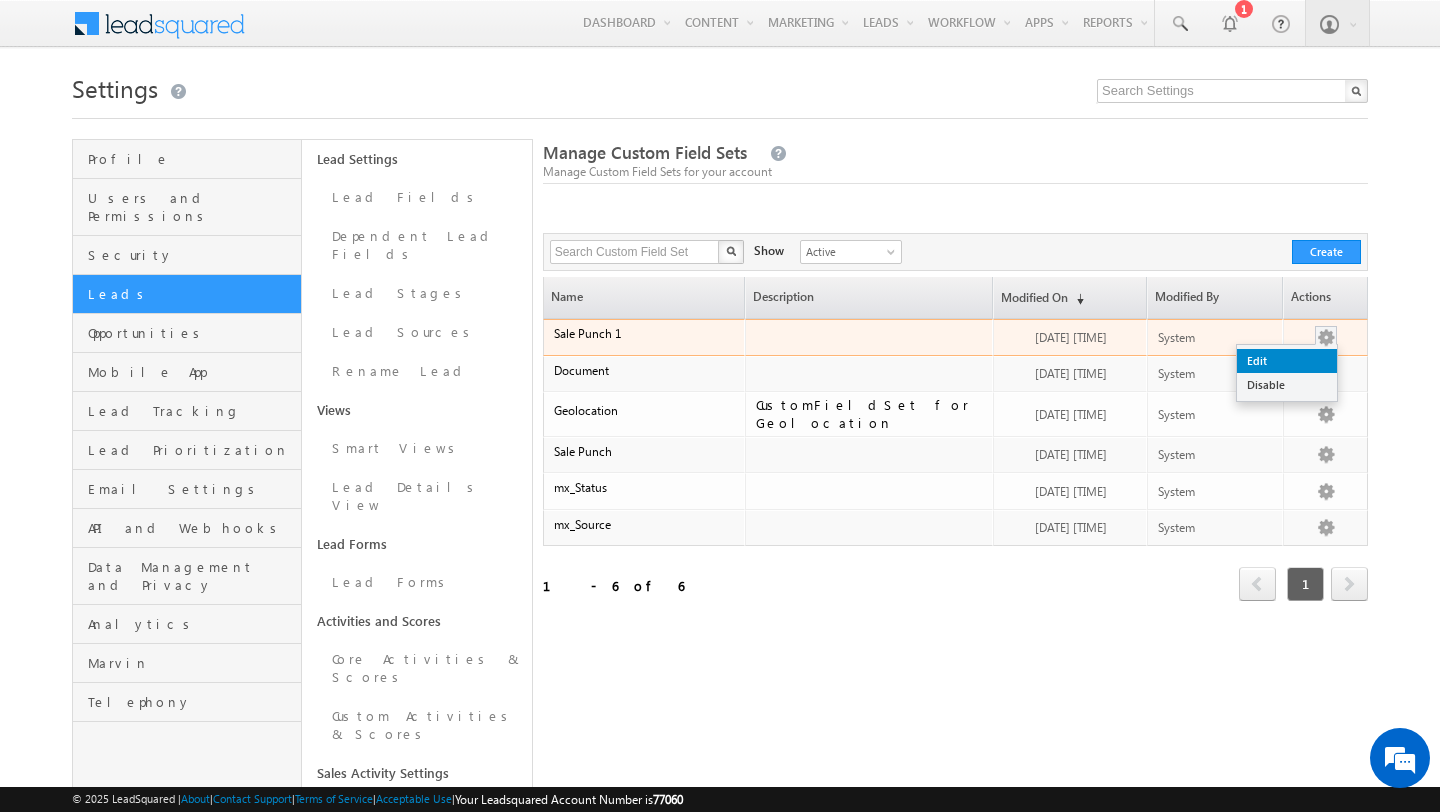 drag, startPoint x: 1328, startPoint y: 332, endPoint x: 1292, endPoint y: 355, distance: 42.72002 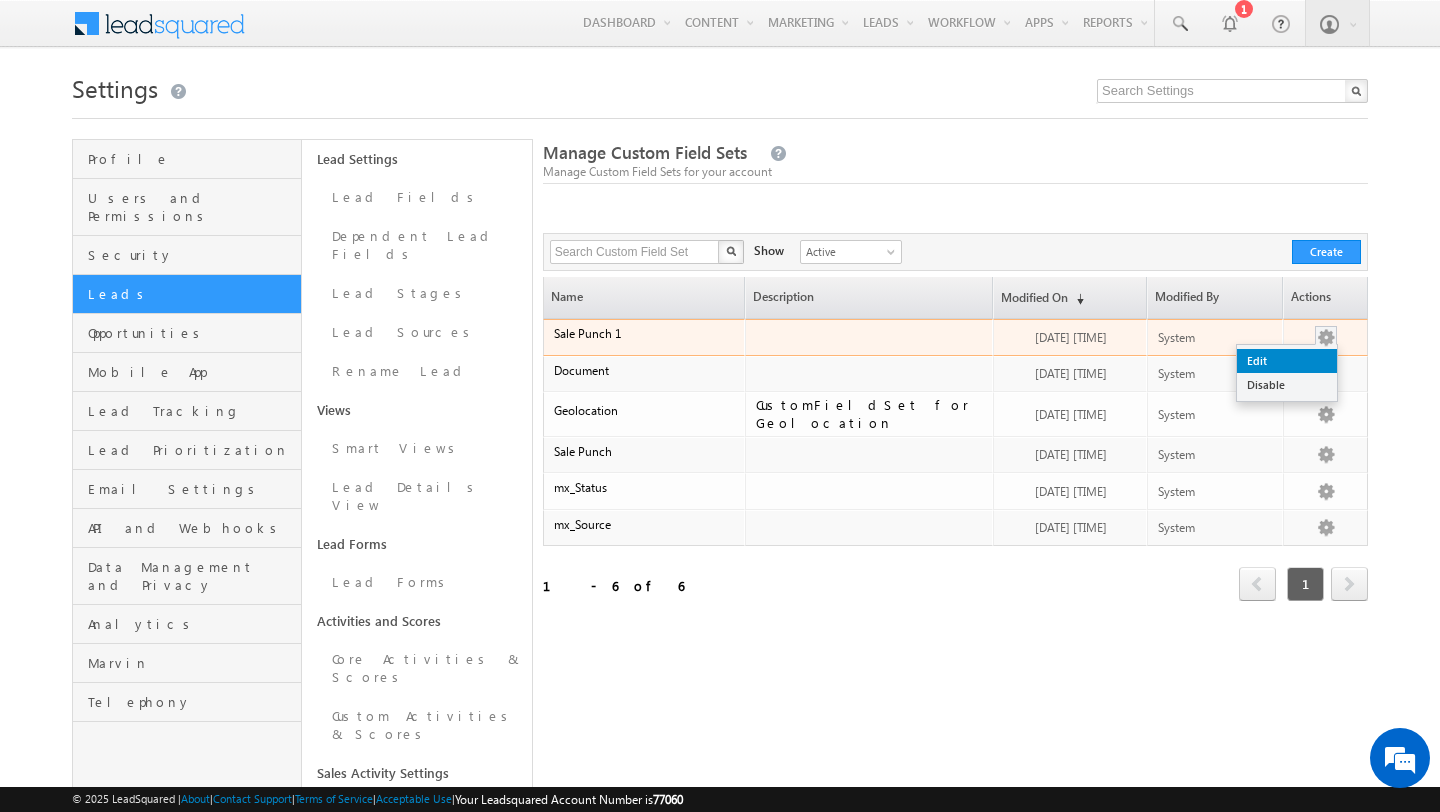 click on "Edit Disable" at bounding box center [1327, 337] 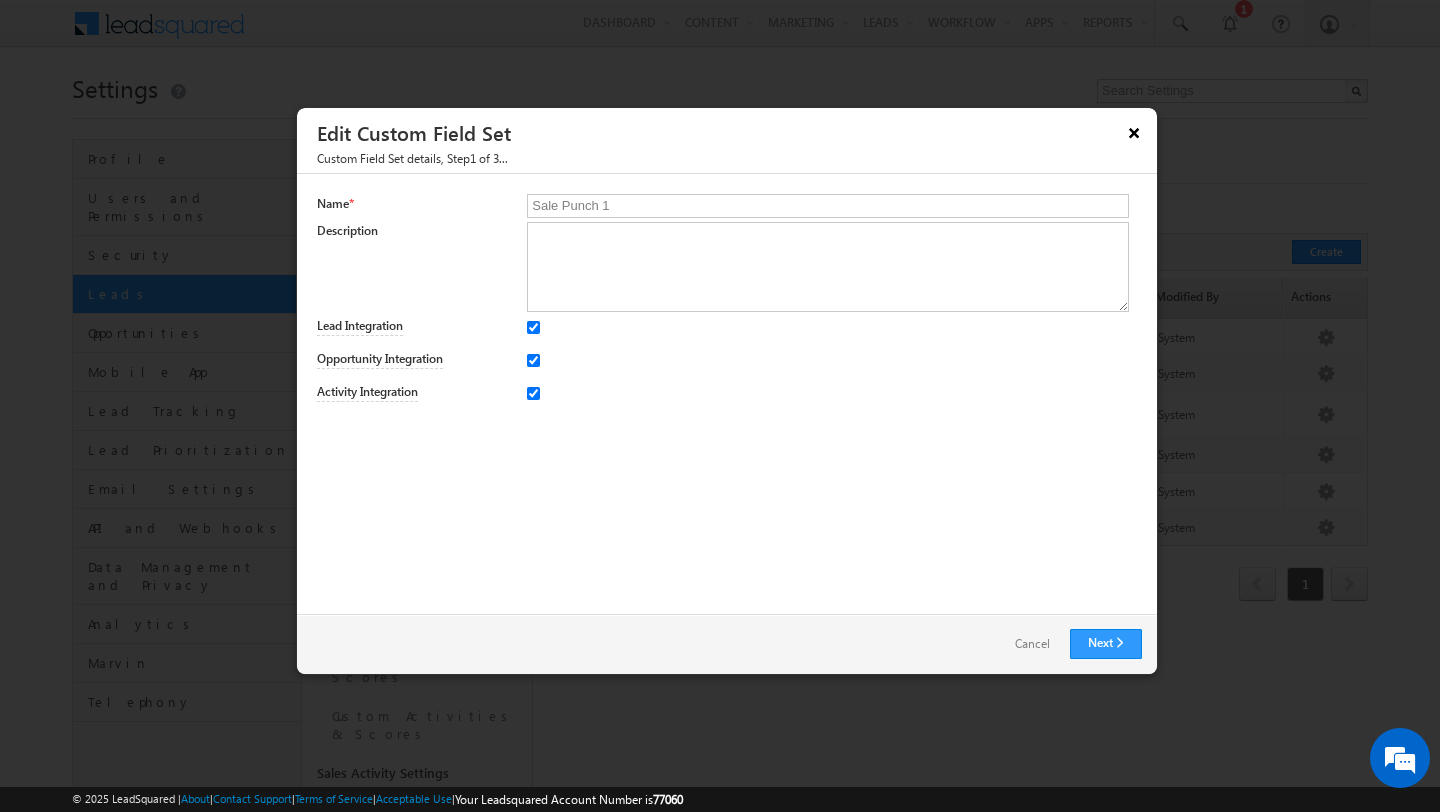 click on "×" at bounding box center [1134, 132] 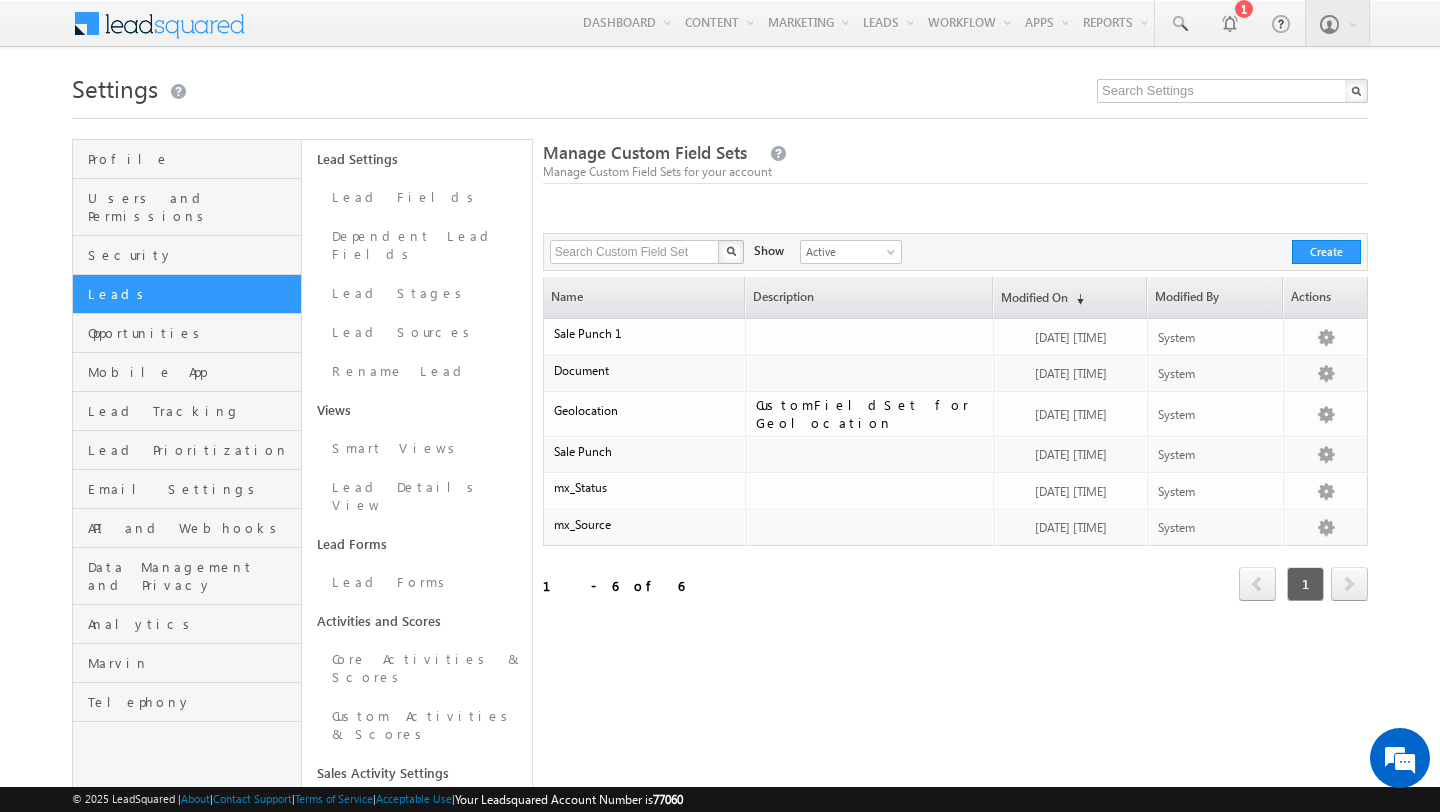 scroll, scrollTop: 0, scrollLeft: 0, axis: both 